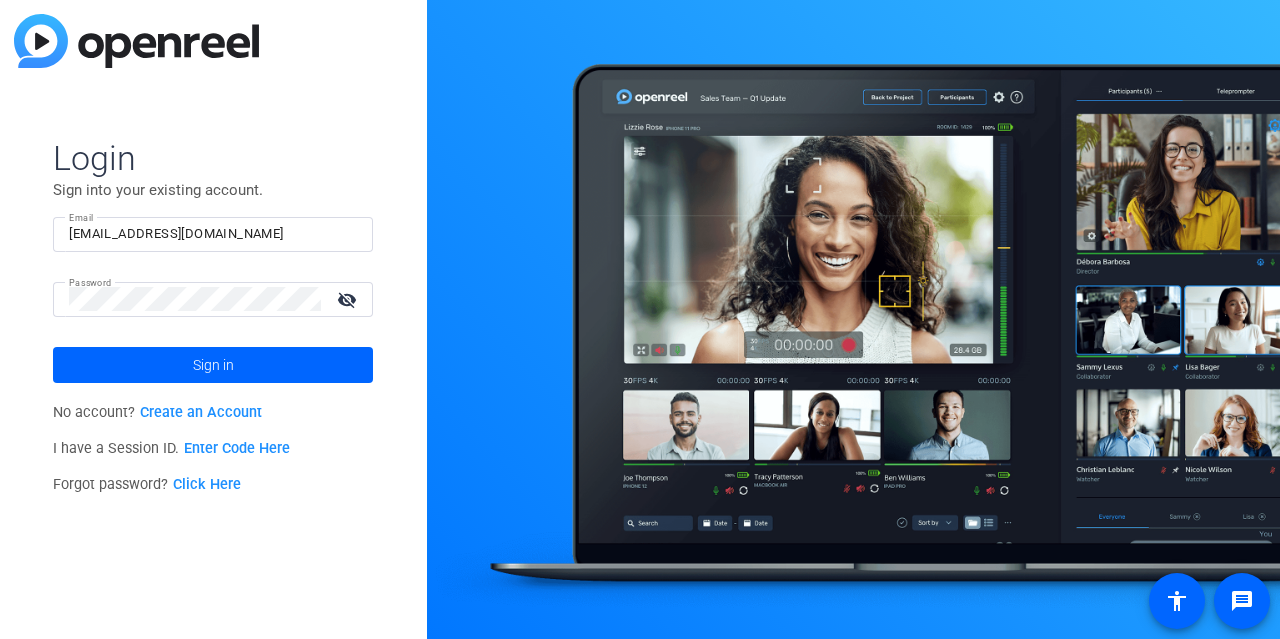 scroll, scrollTop: 0, scrollLeft: 0, axis: both 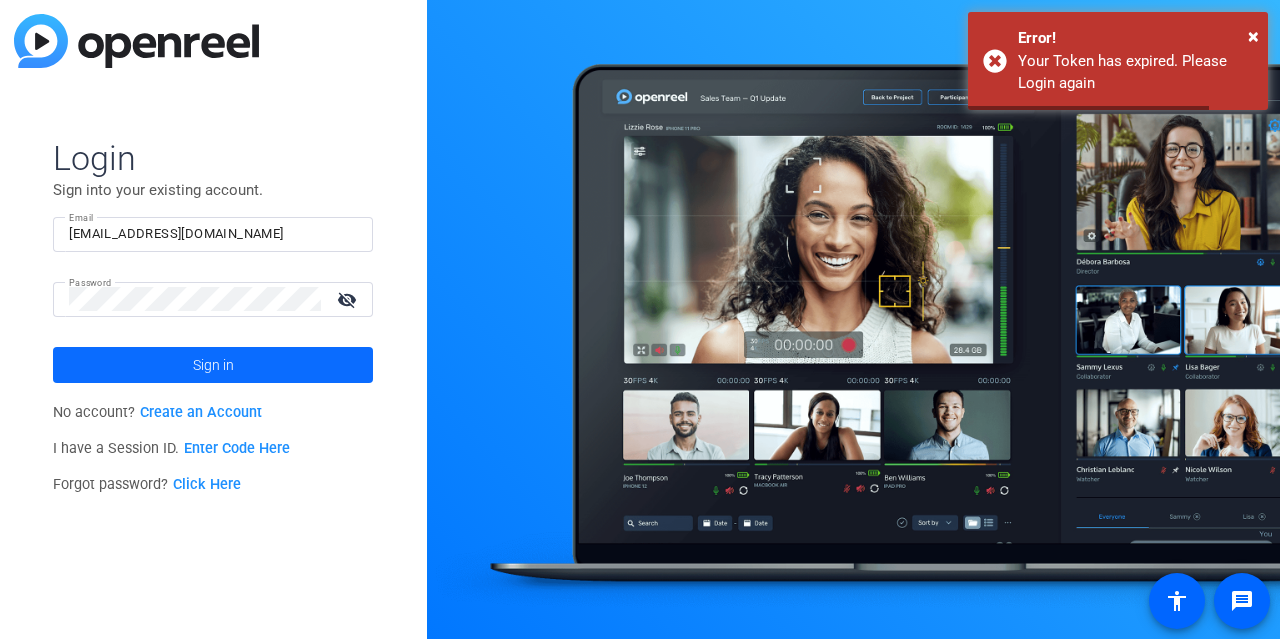 click 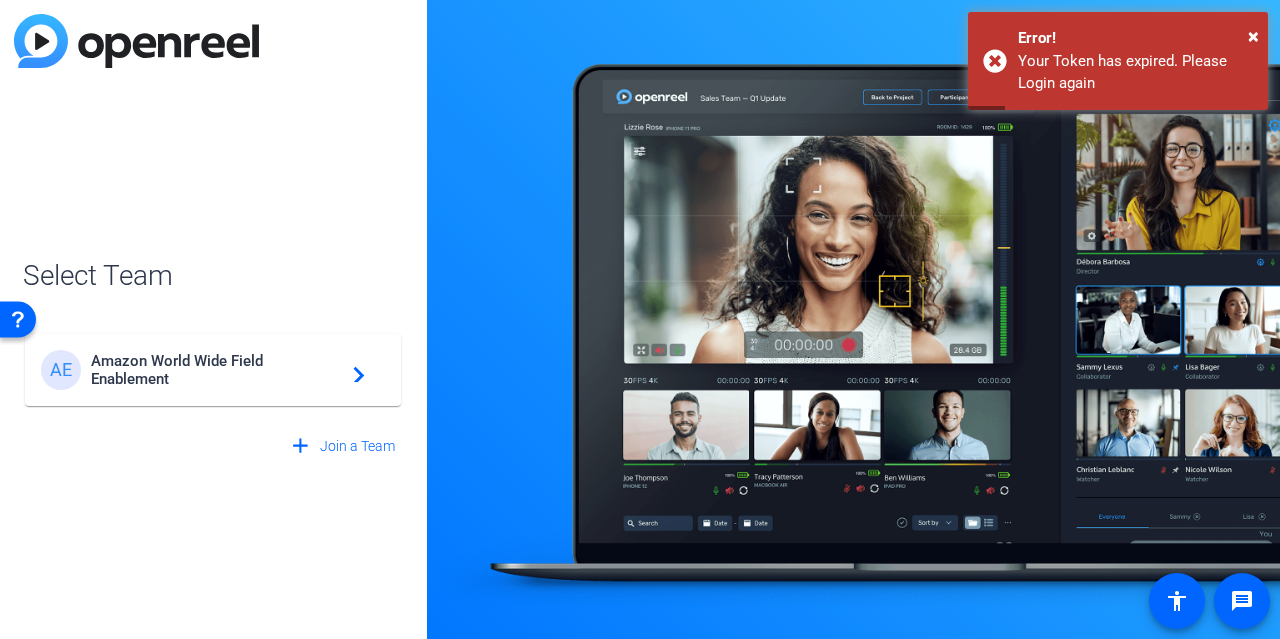 click on "Amazon World Wide Field Enablement" 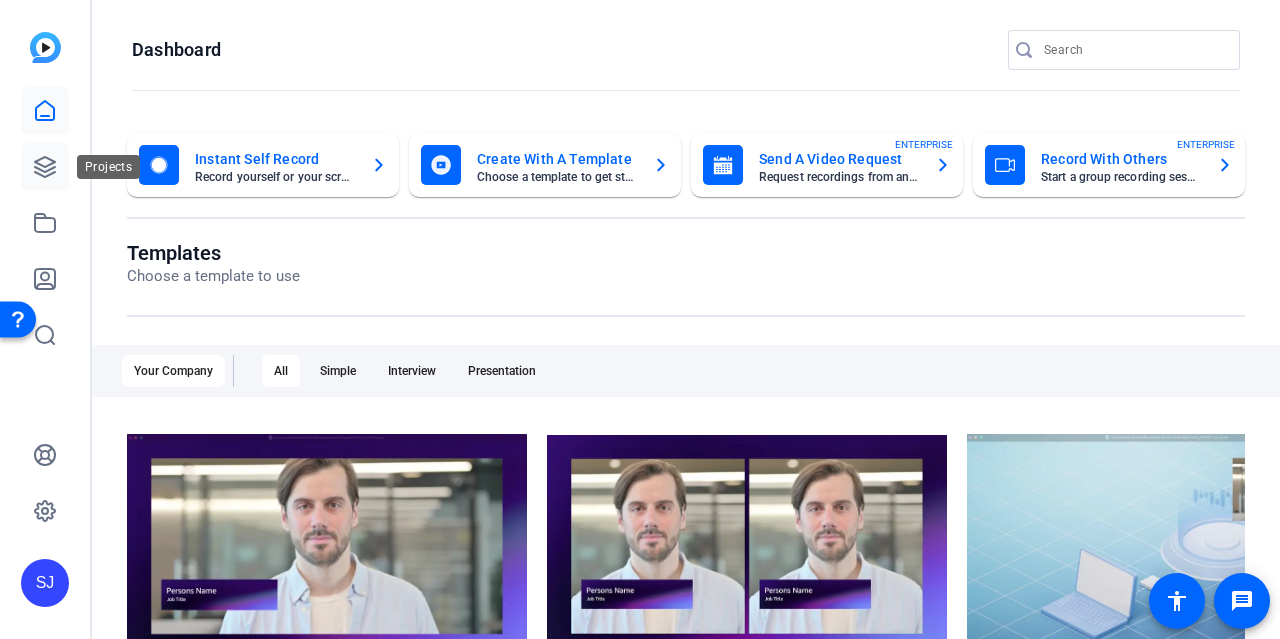 click 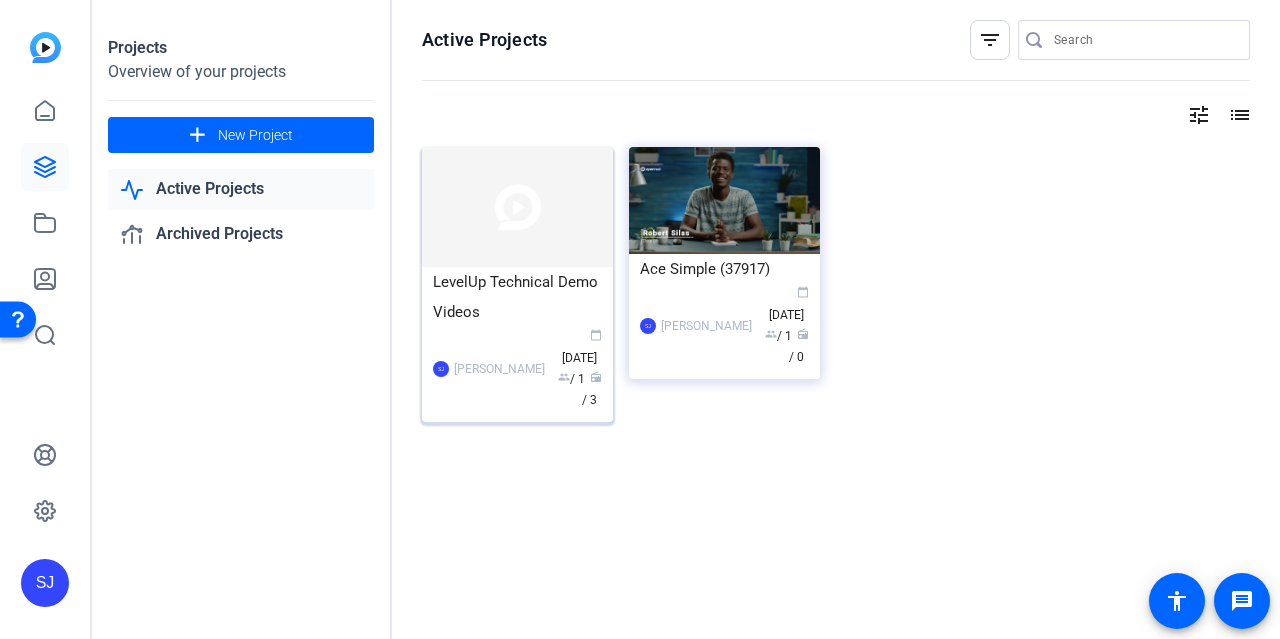 click on "LevelUp Technical Demo Videos" 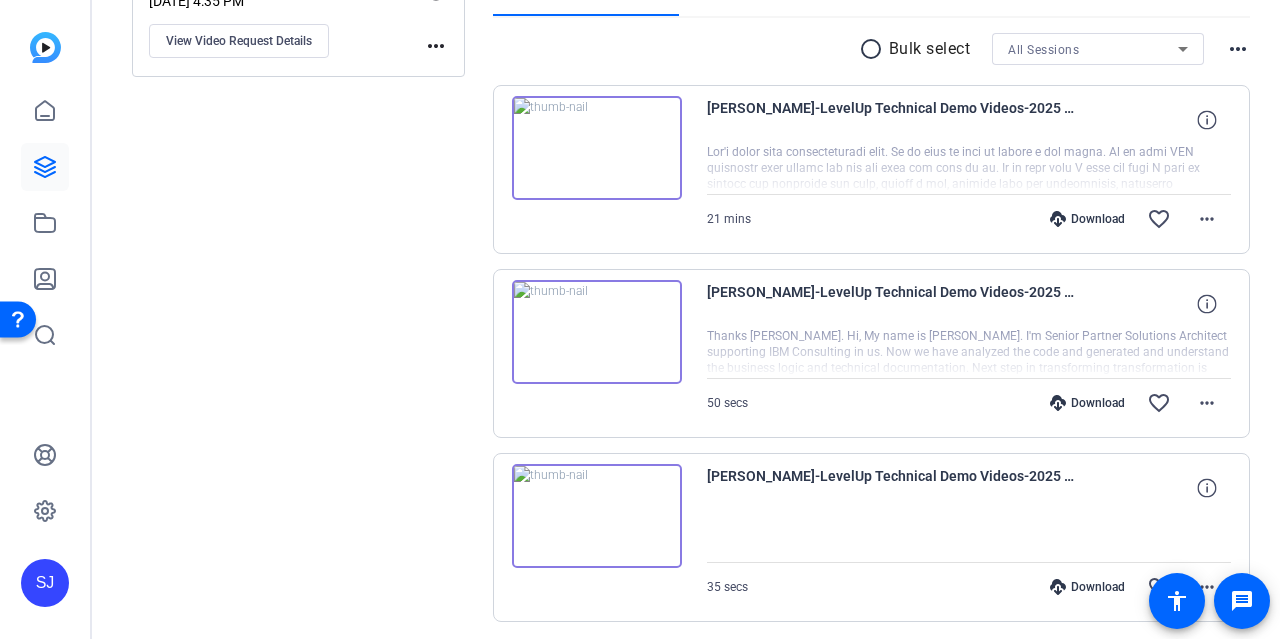 scroll, scrollTop: 423, scrollLeft: 0, axis: vertical 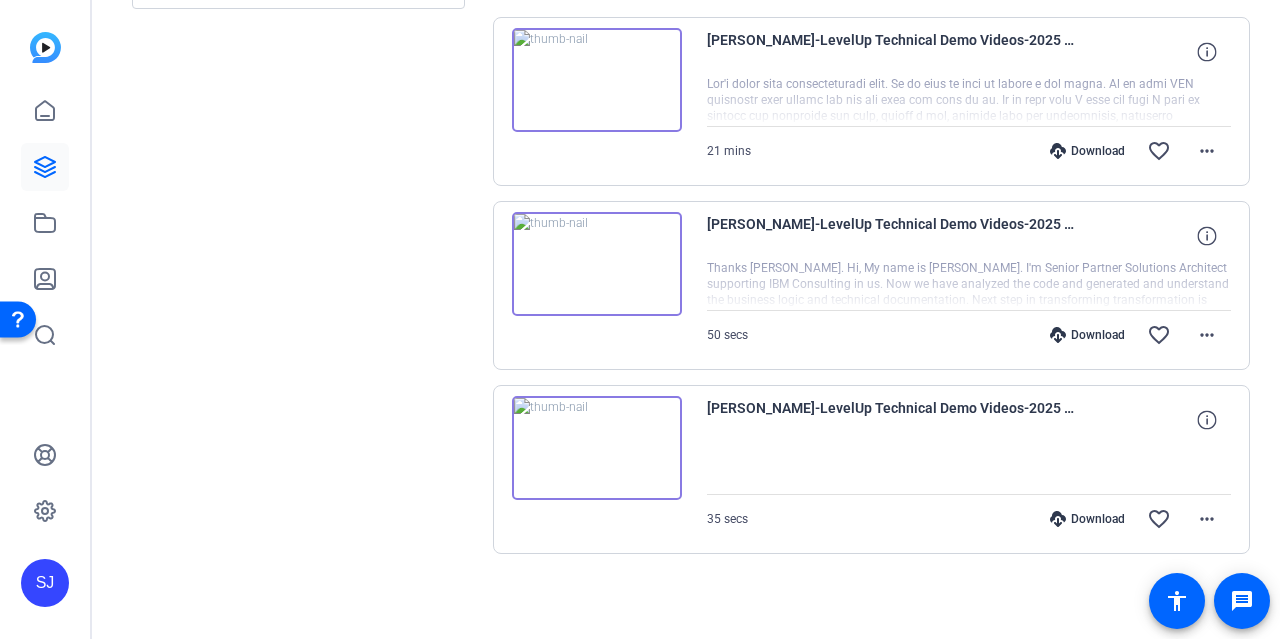 click at bounding box center (597, 448) 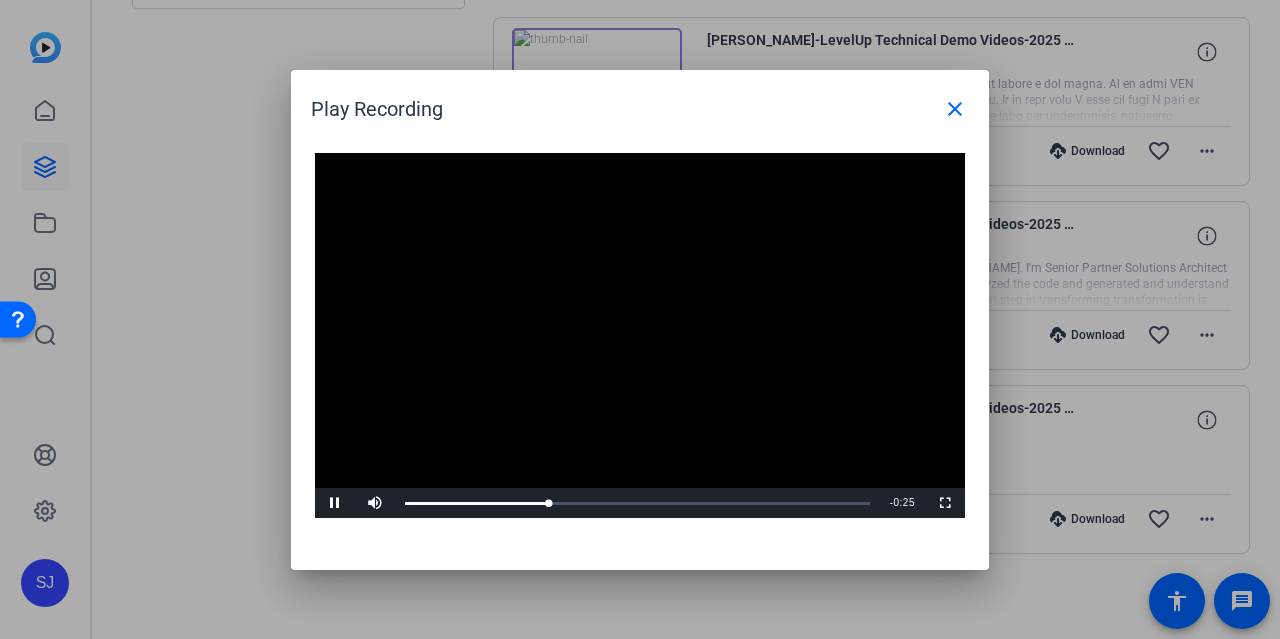 click at bounding box center [640, 336] 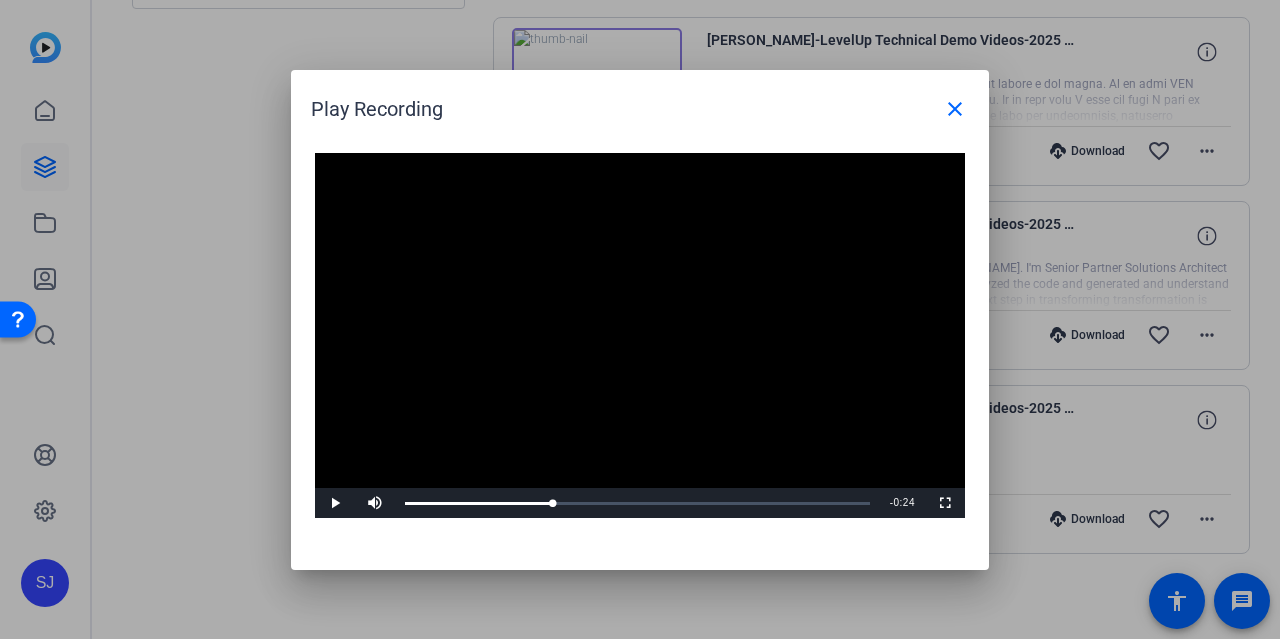 click at bounding box center (640, 336) 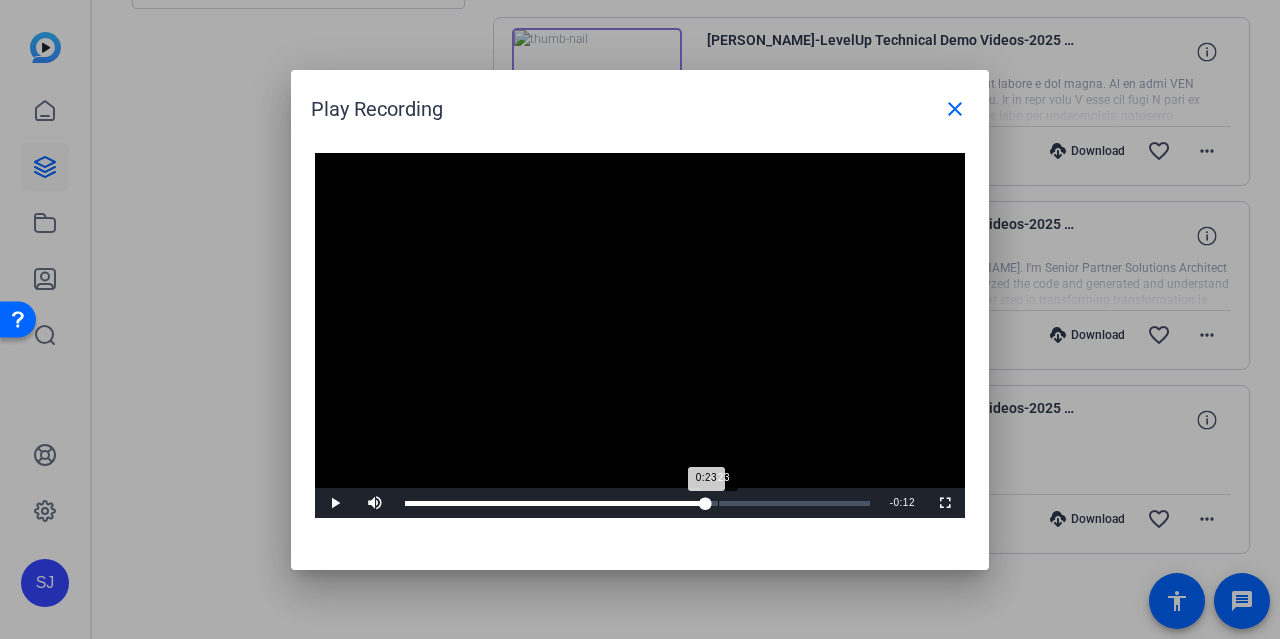 drag, startPoint x: 655, startPoint y: 504, endPoint x: 718, endPoint y: 510, distance: 63.28507 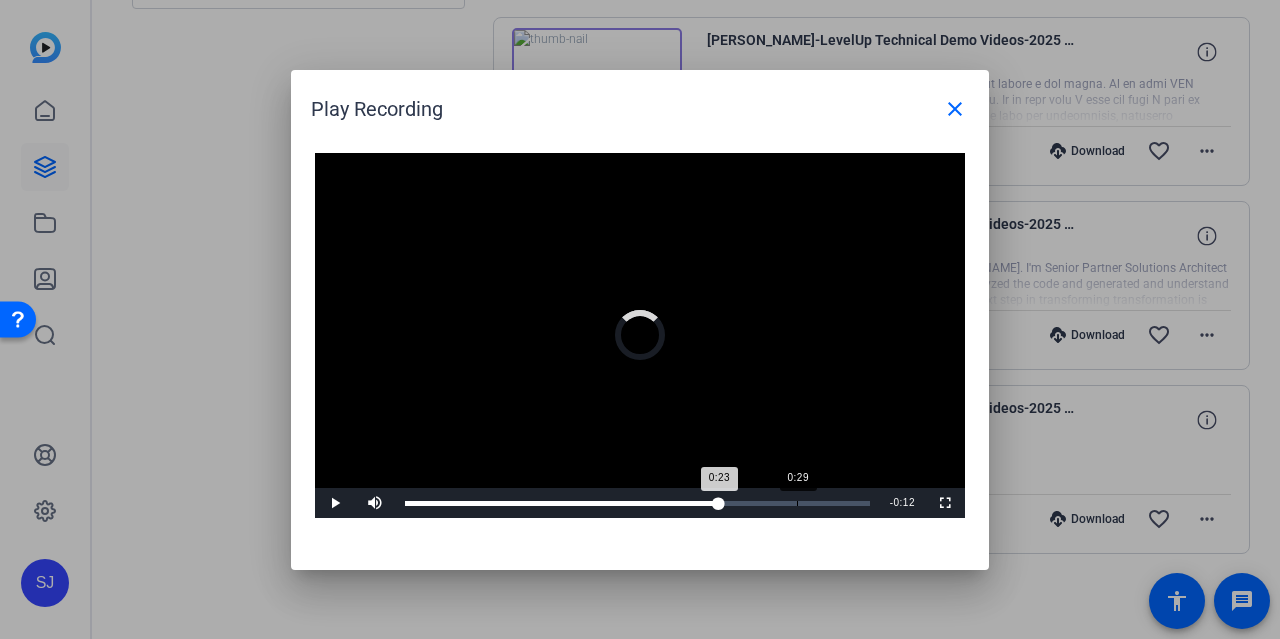 drag, startPoint x: 720, startPoint y: 508, endPoint x: 797, endPoint y: 507, distance: 77.00649 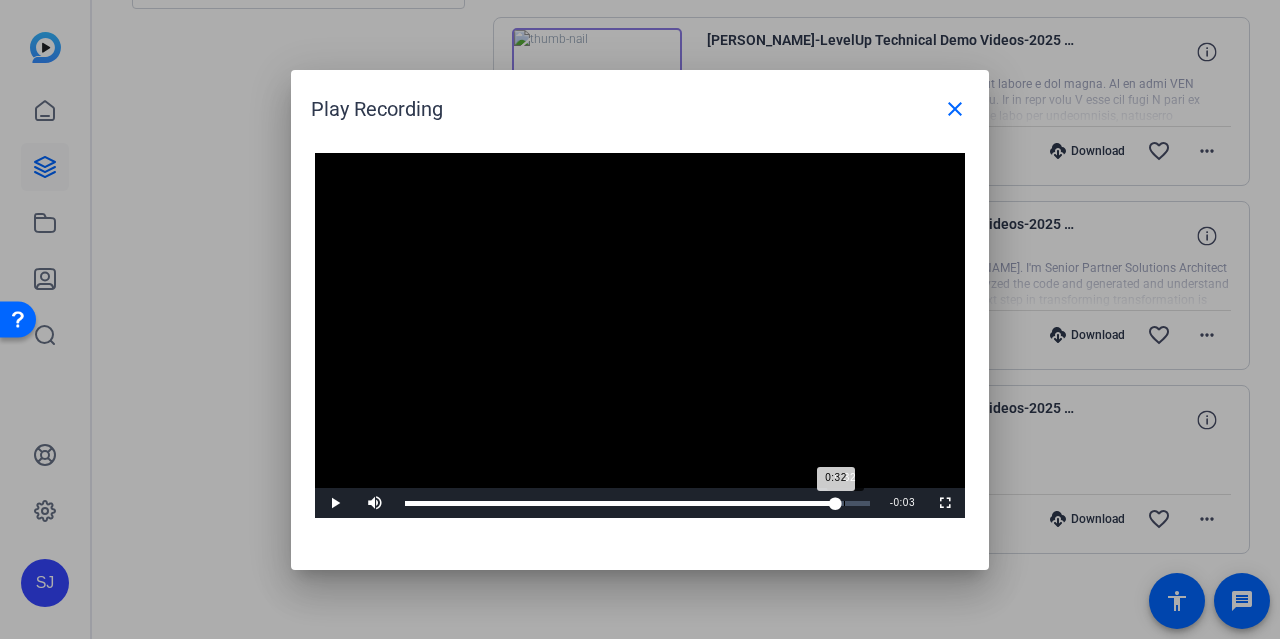 drag, startPoint x: 797, startPoint y: 507, endPoint x: 844, endPoint y: 508, distance: 47.010635 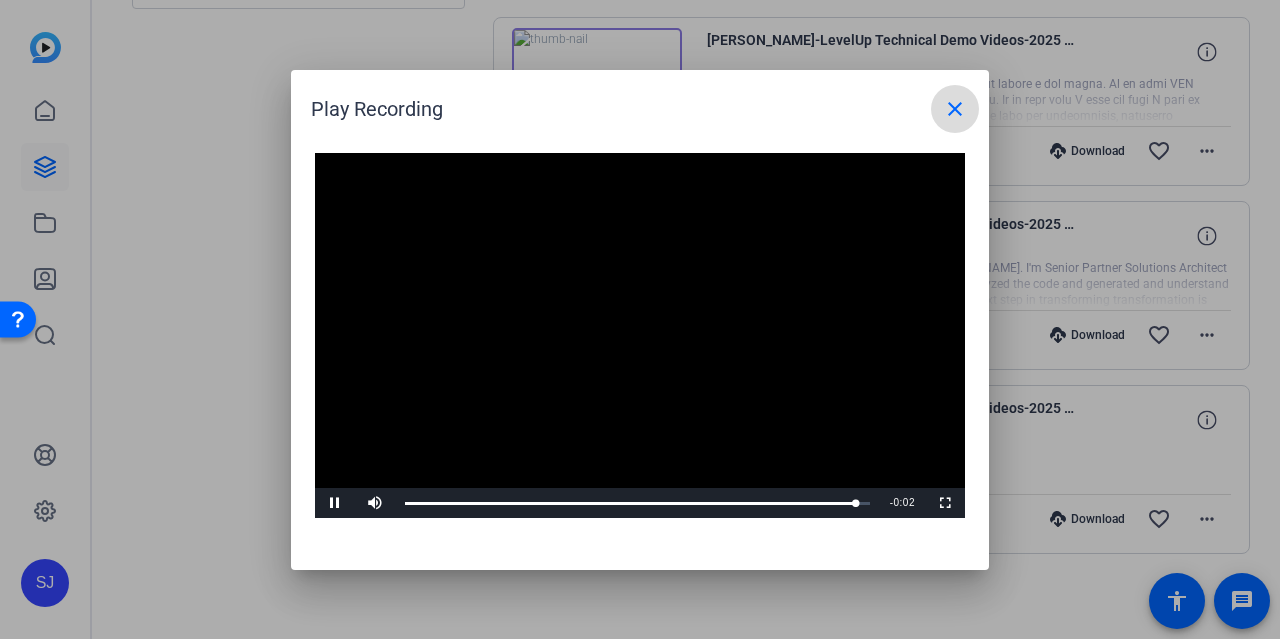 click on "close" at bounding box center [955, 109] 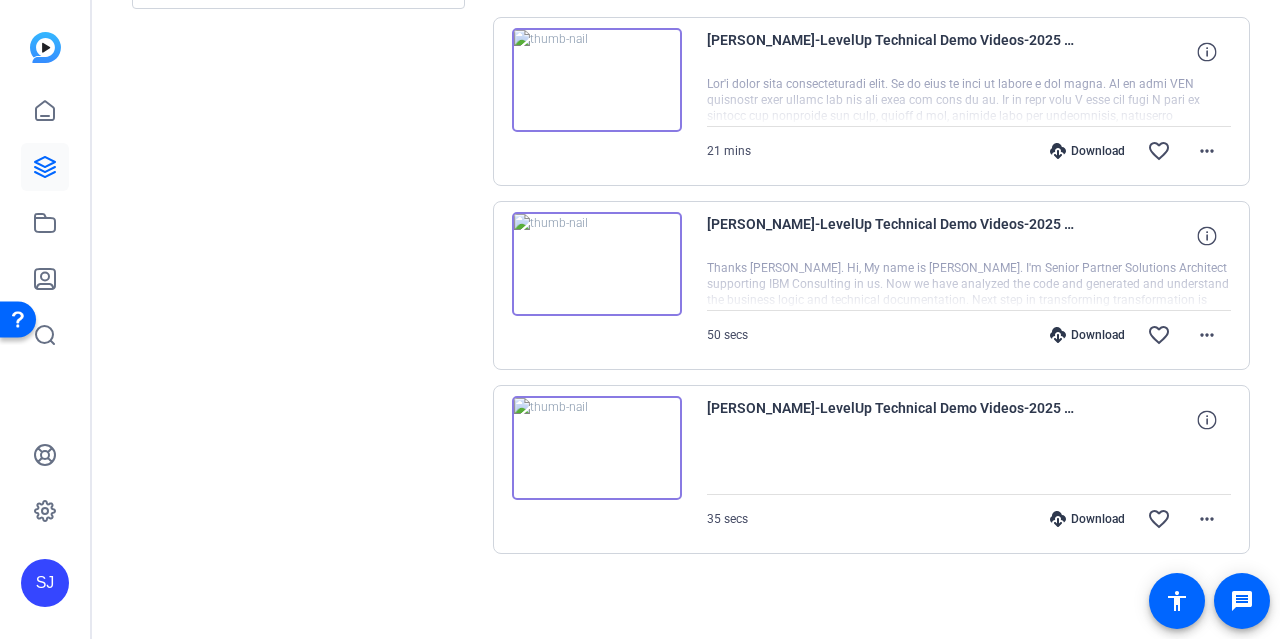 click at bounding box center (597, 264) 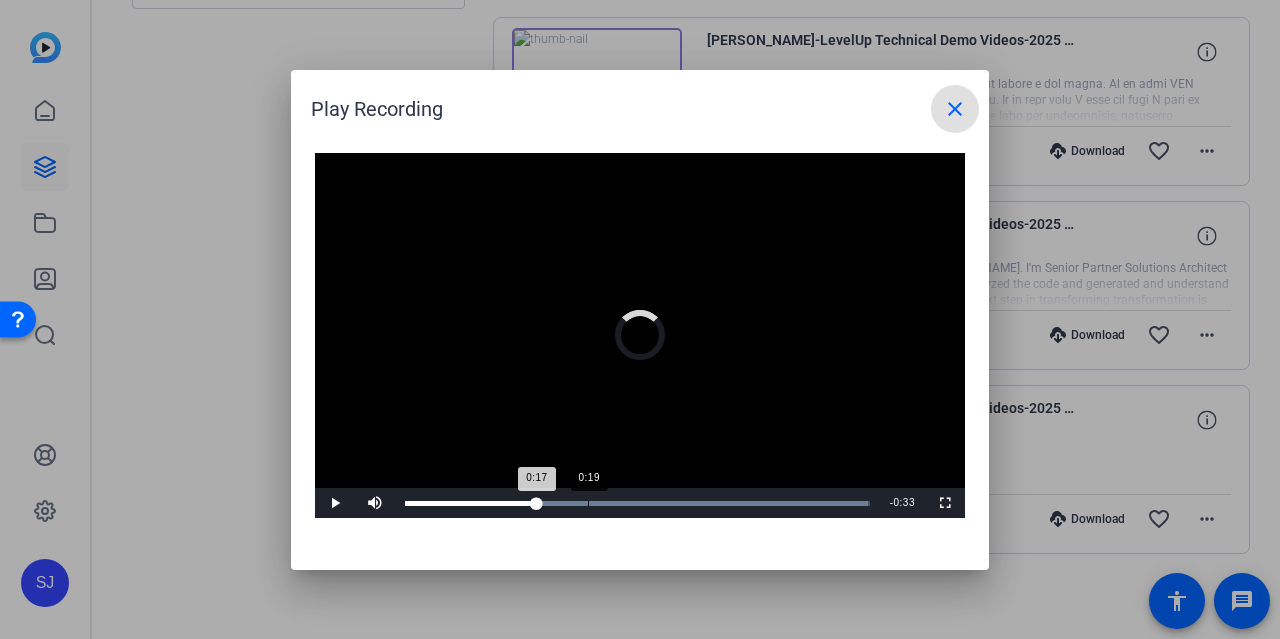 drag, startPoint x: 537, startPoint y: 501, endPoint x: 593, endPoint y: 501, distance: 56 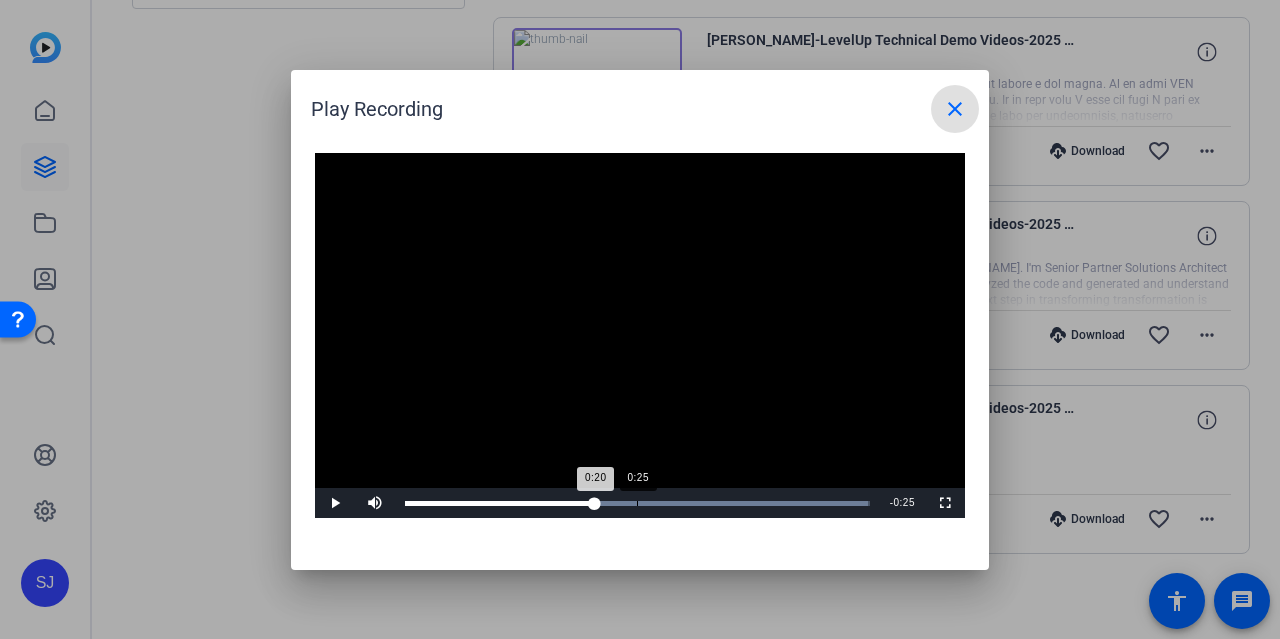 drag, startPoint x: 596, startPoint y: 501, endPoint x: 637, endPoint y: 500, distance: 41.01219 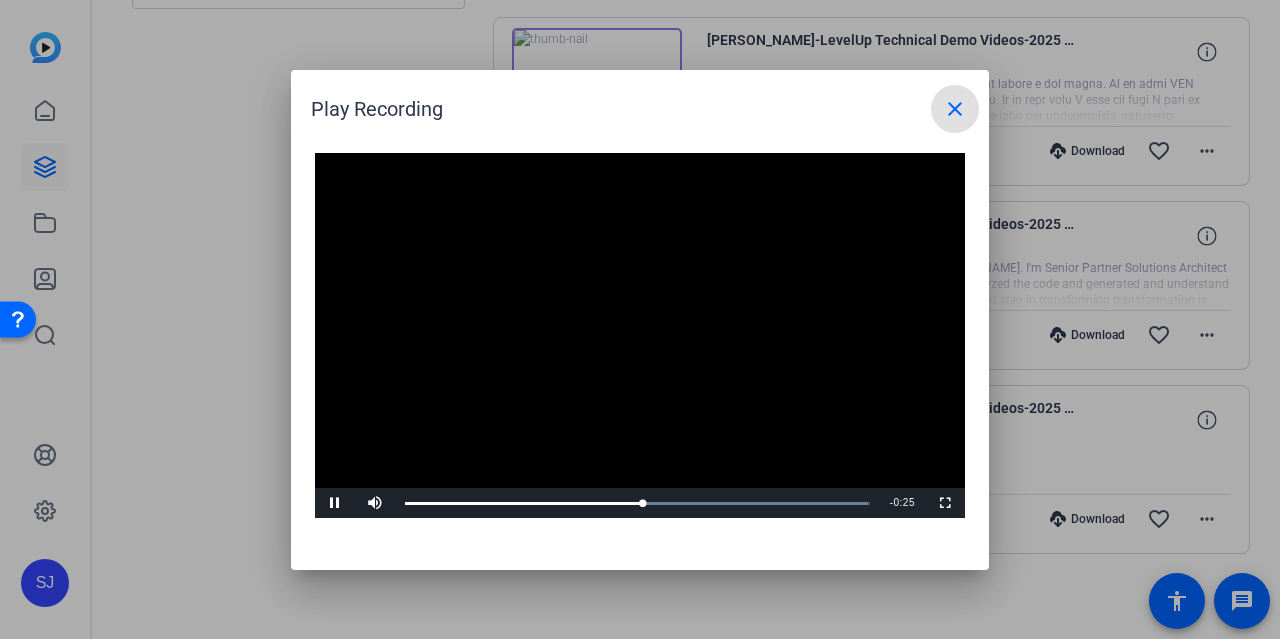 click at bounding box center [955, 109] 